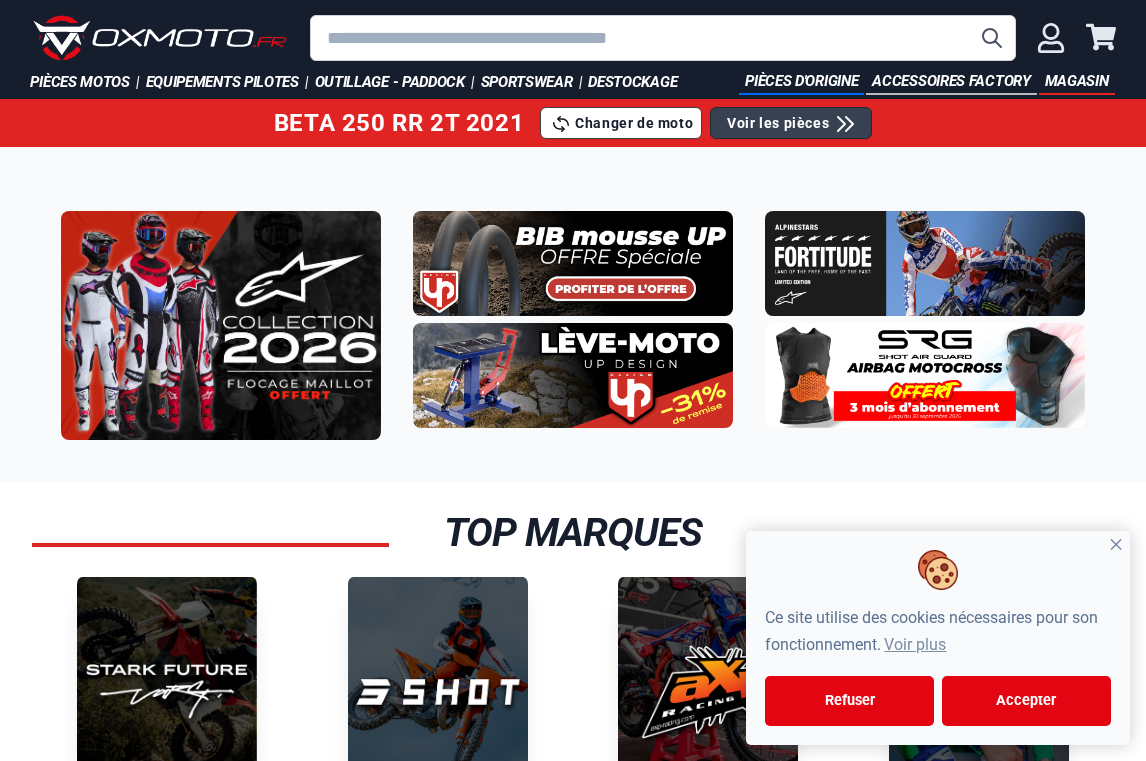 scroll, scrollTop: 6, scrollLeft: 0, axis: vertical 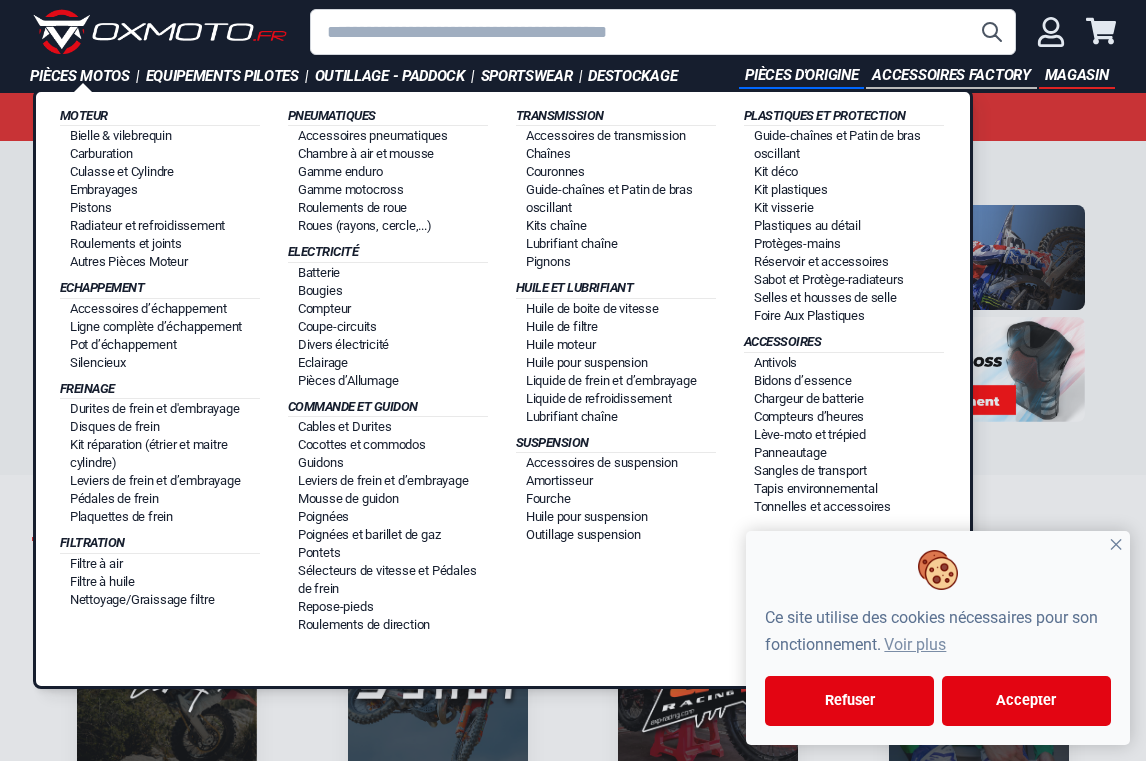 click on "Pot d’échappement" at bounding box center (123, 344) 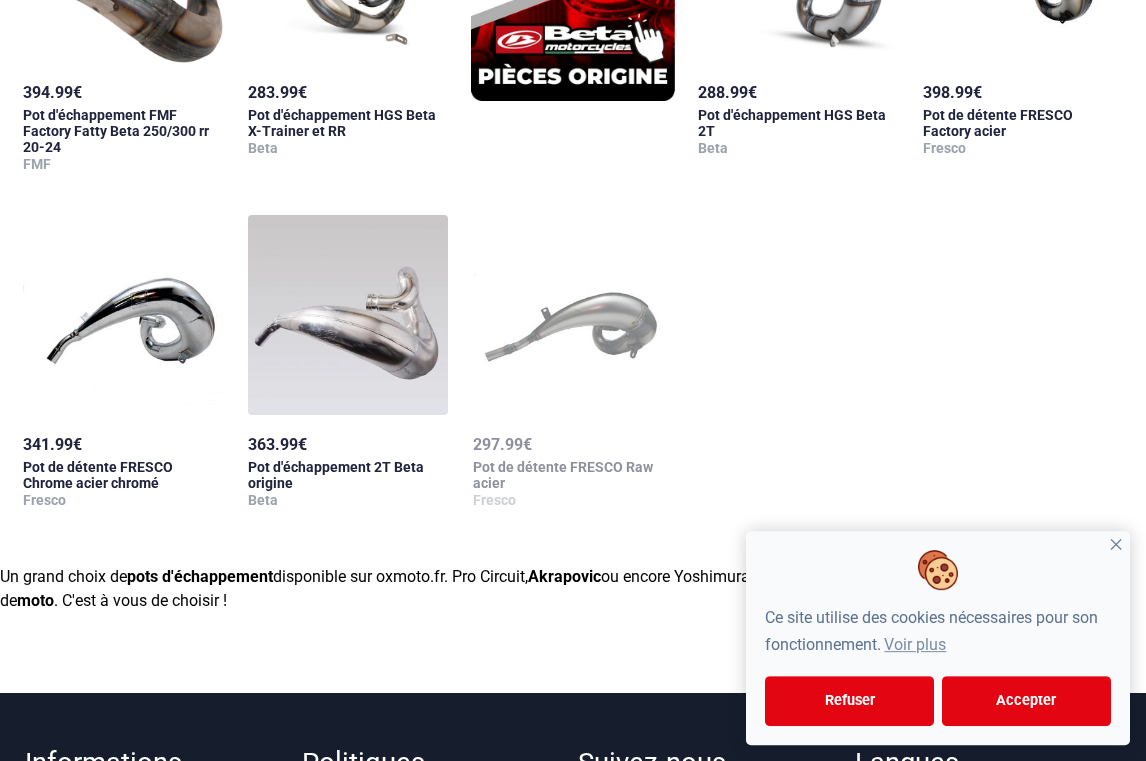 scroll, scrollTop: 598, scrollLeft: 0, axis: vertical 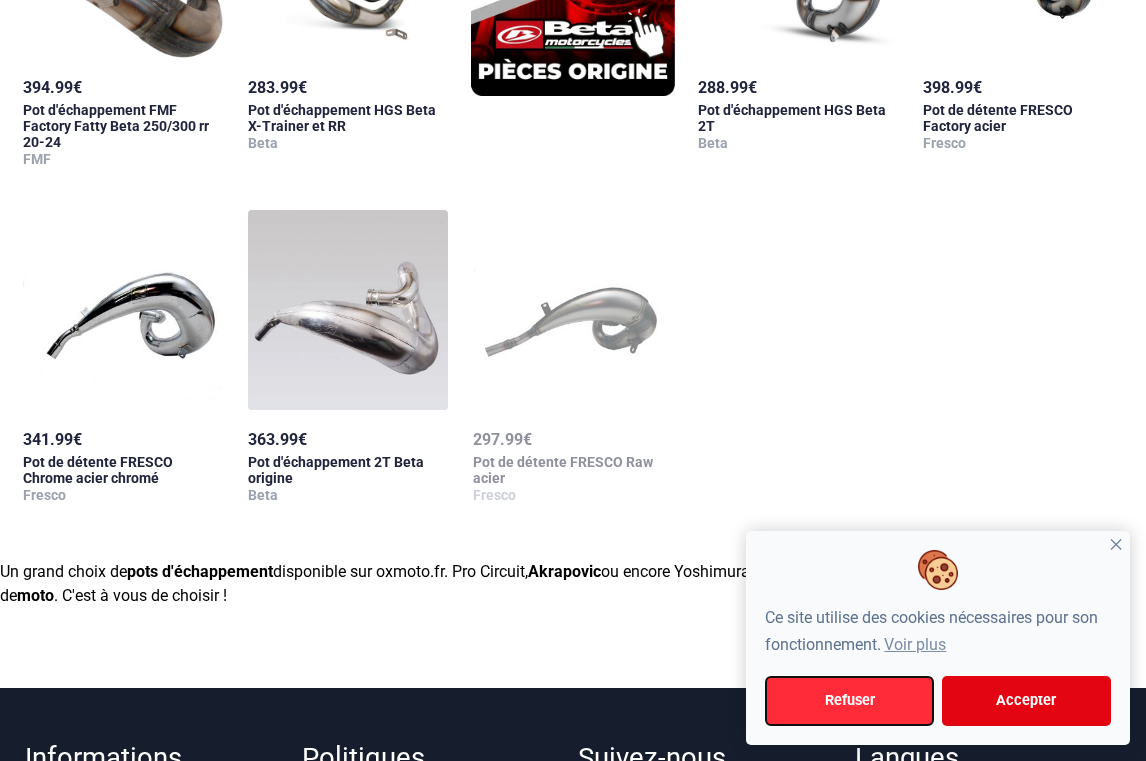 click on "Refuser" at bounding box center [849, 701] 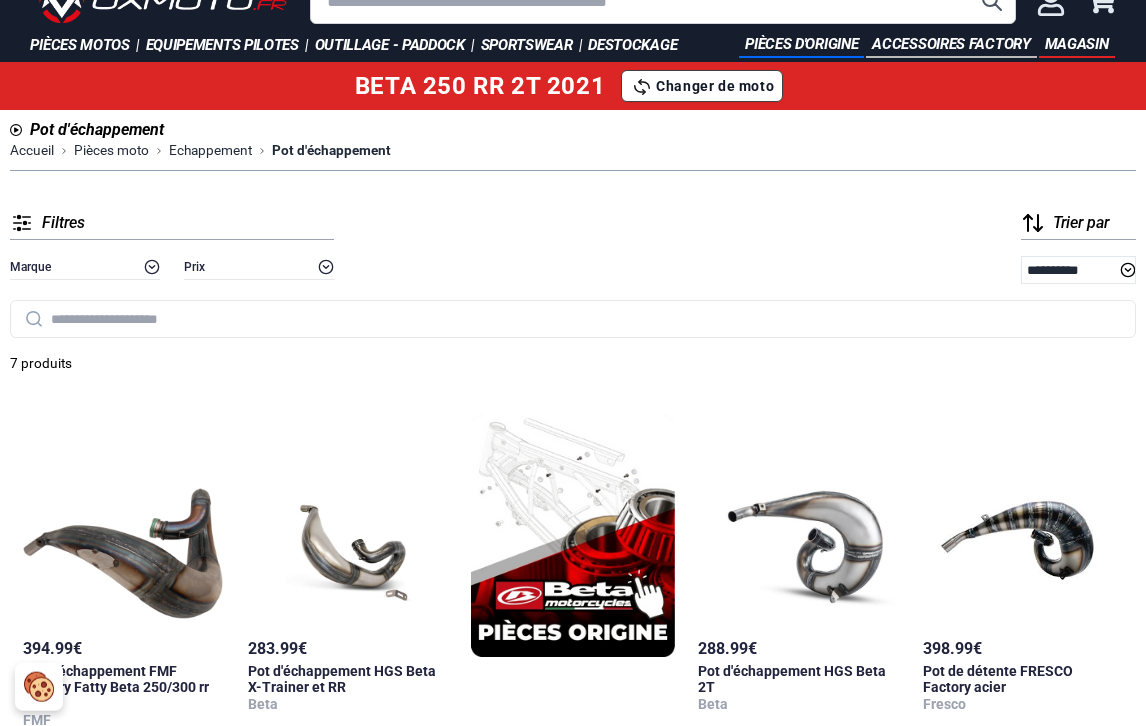 scroll, scrollTop: 38, scrollLeft: 0, axis: vertical 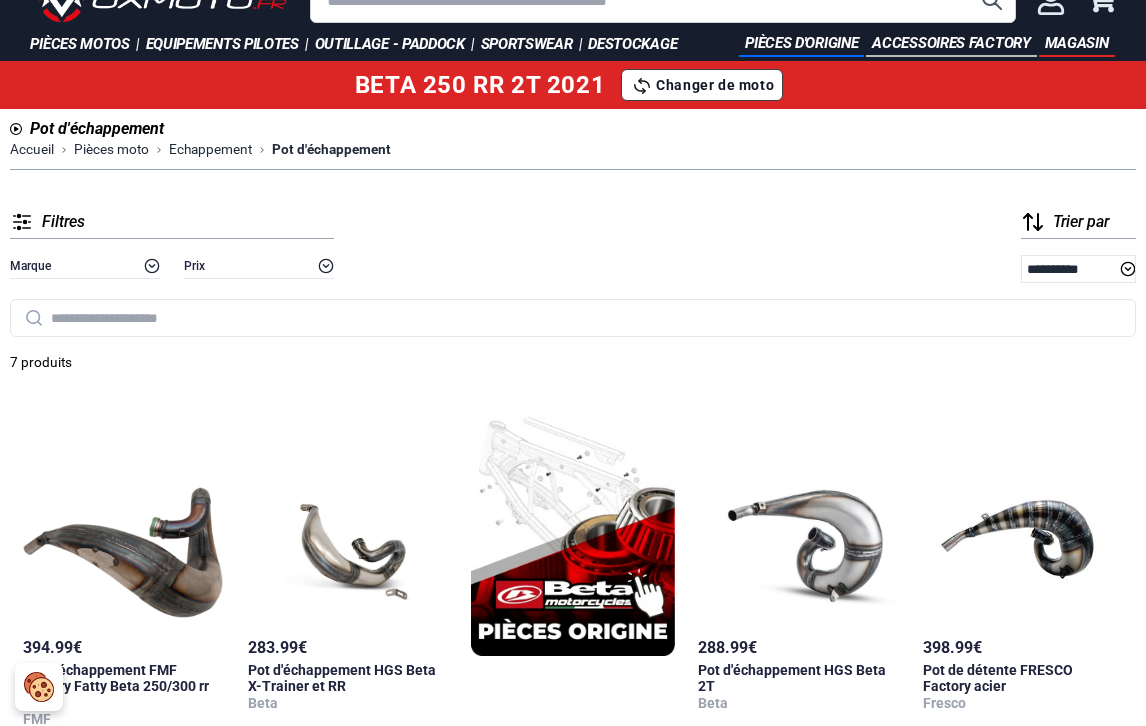 click on "Pièces moto" at bounding box center (111, 149) 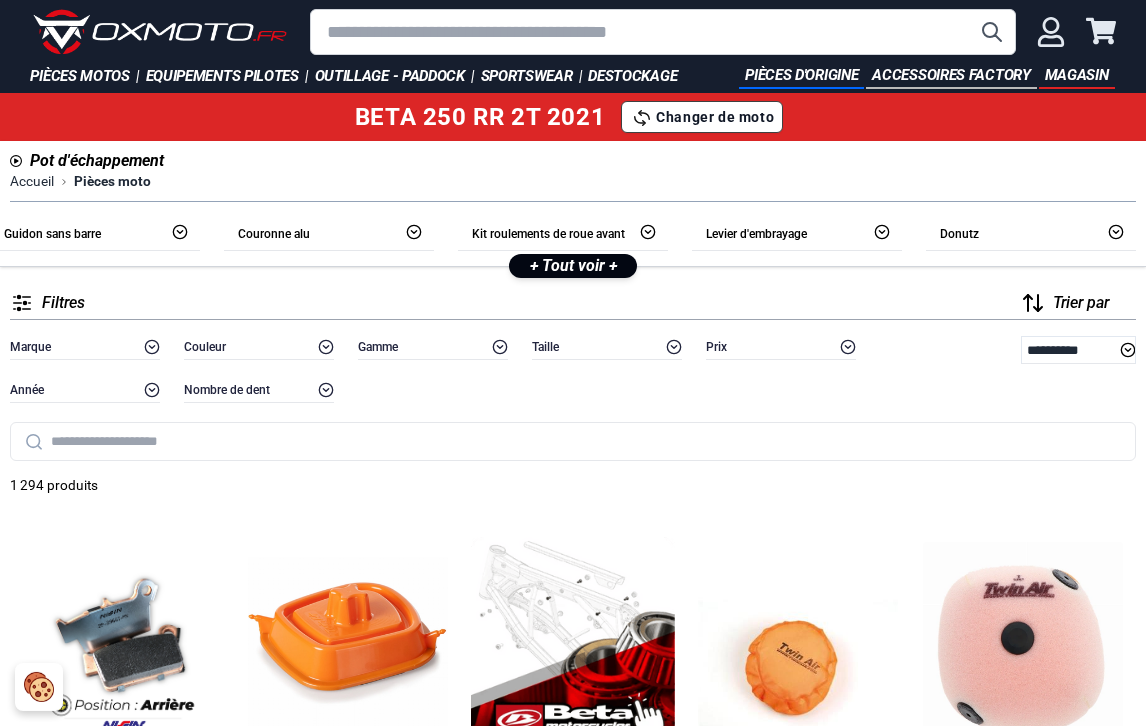 scroll, scrollTop: 0, scrollLeft: 0, axis: both 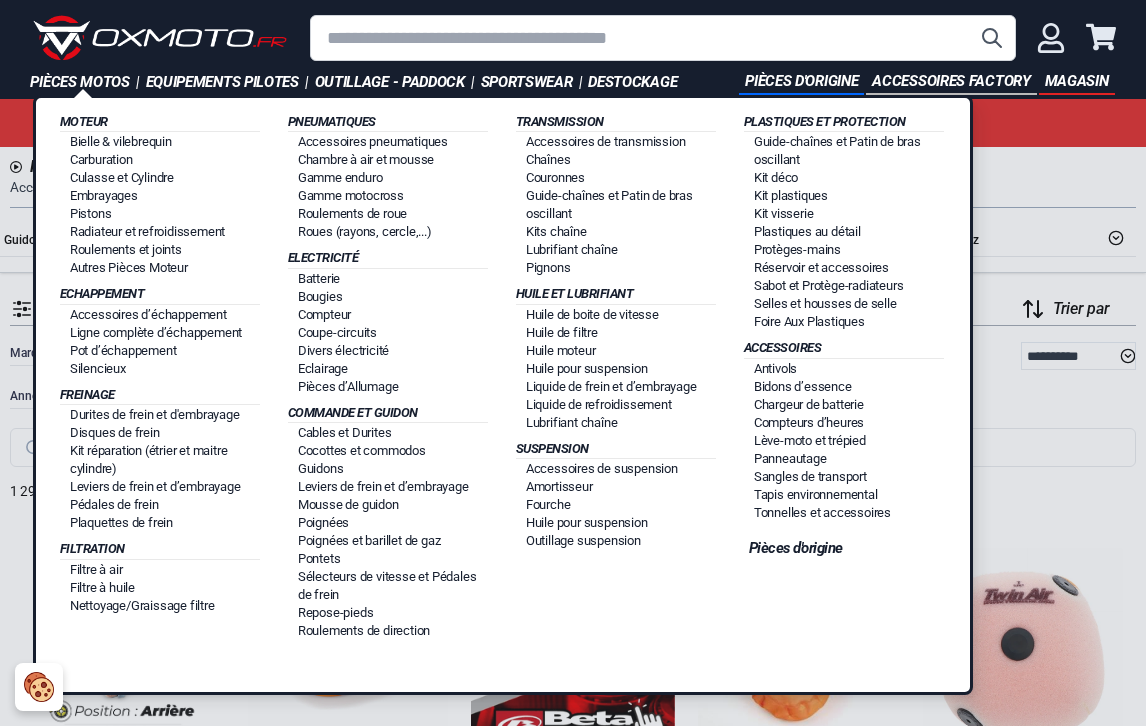 click on "Pot d’échappement" at bounding box center [123, 350] 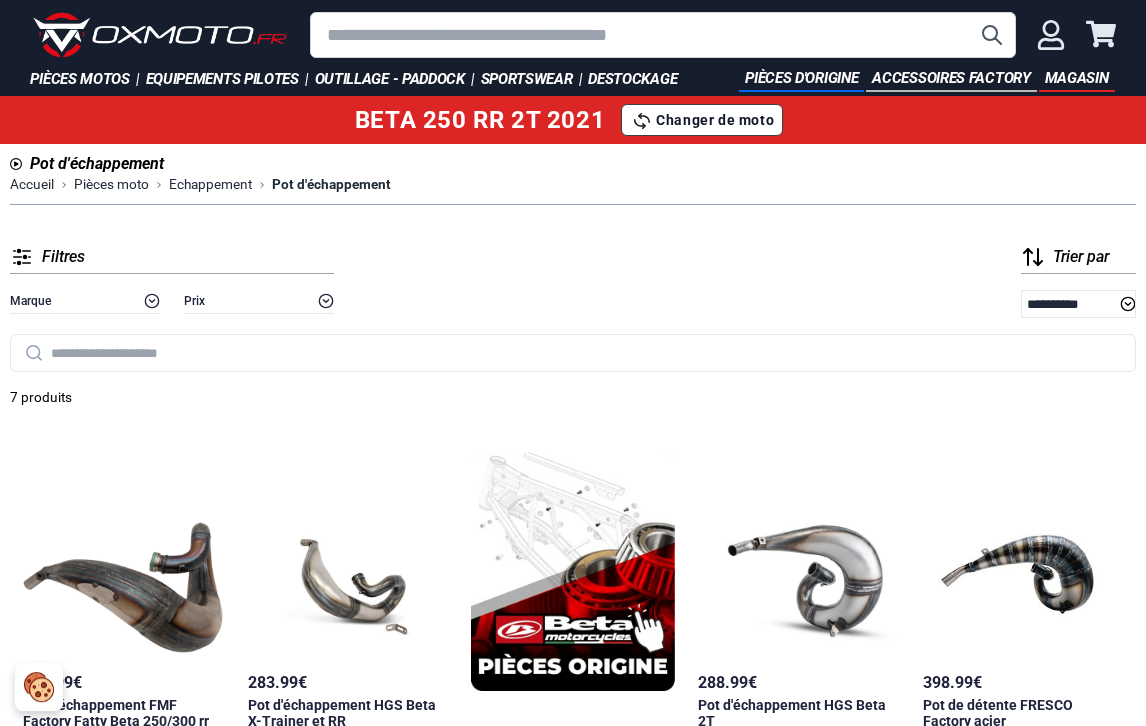 scroll, scrollTop: 0, scrollLeft: 0, axis: both 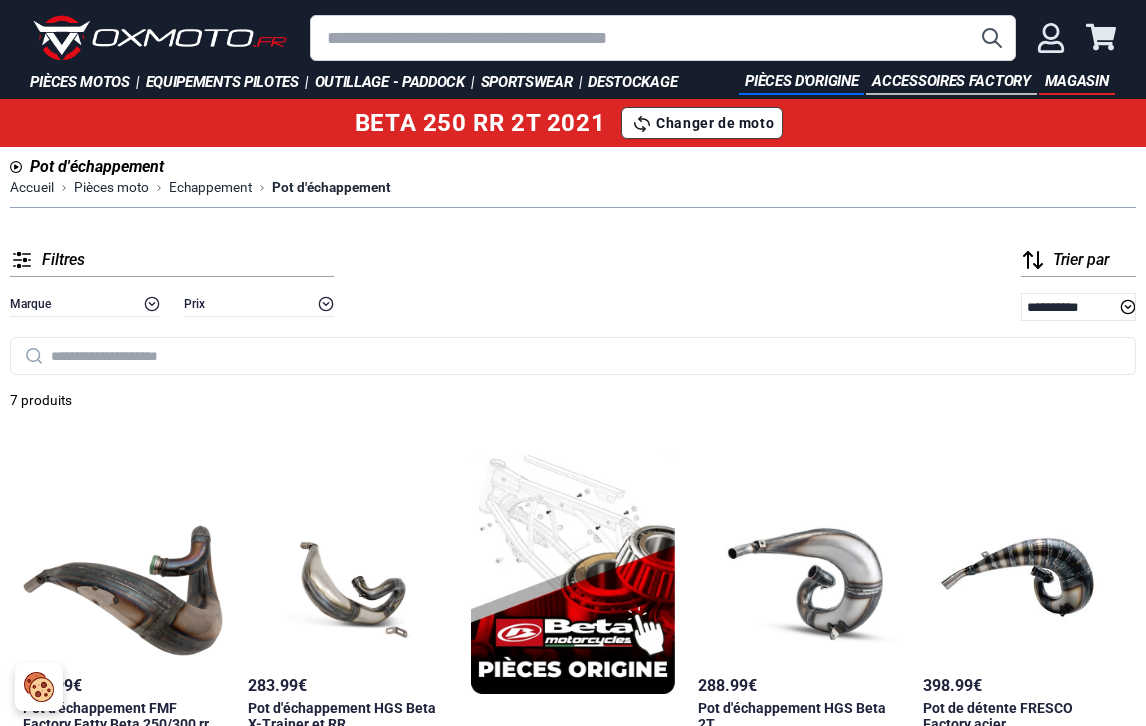 click on "Pièces moto" at bounding box center [111, 187] 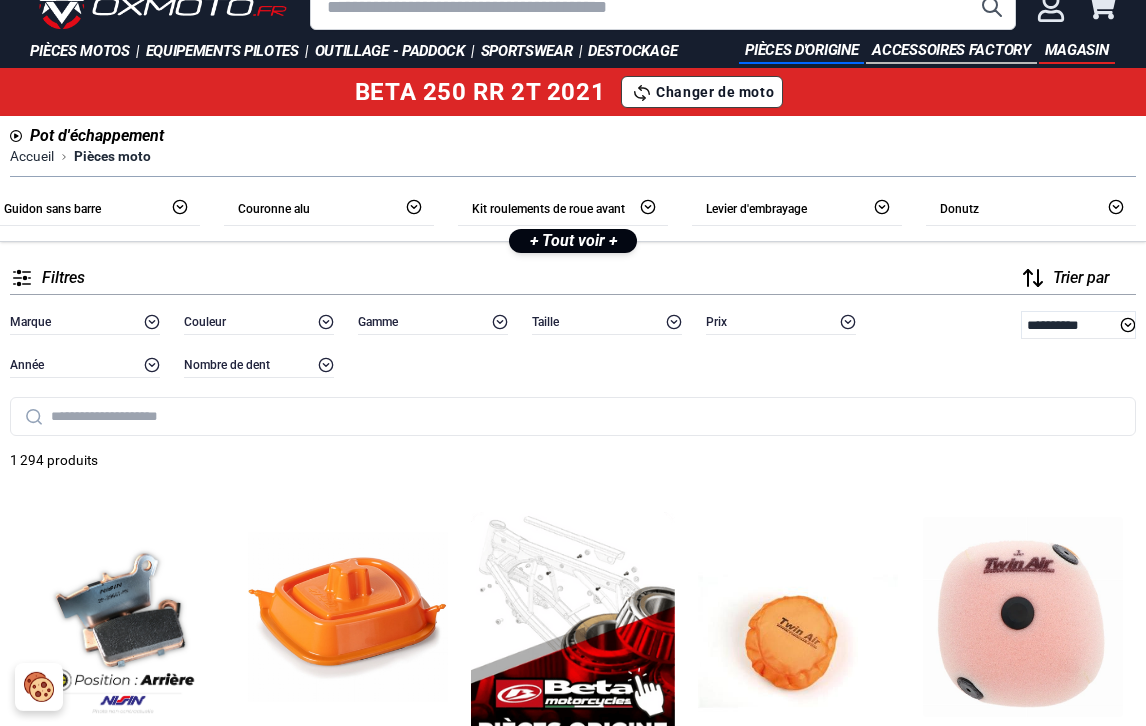 scroll, scrollTop: 0, scrollLeft: 0, axis: both 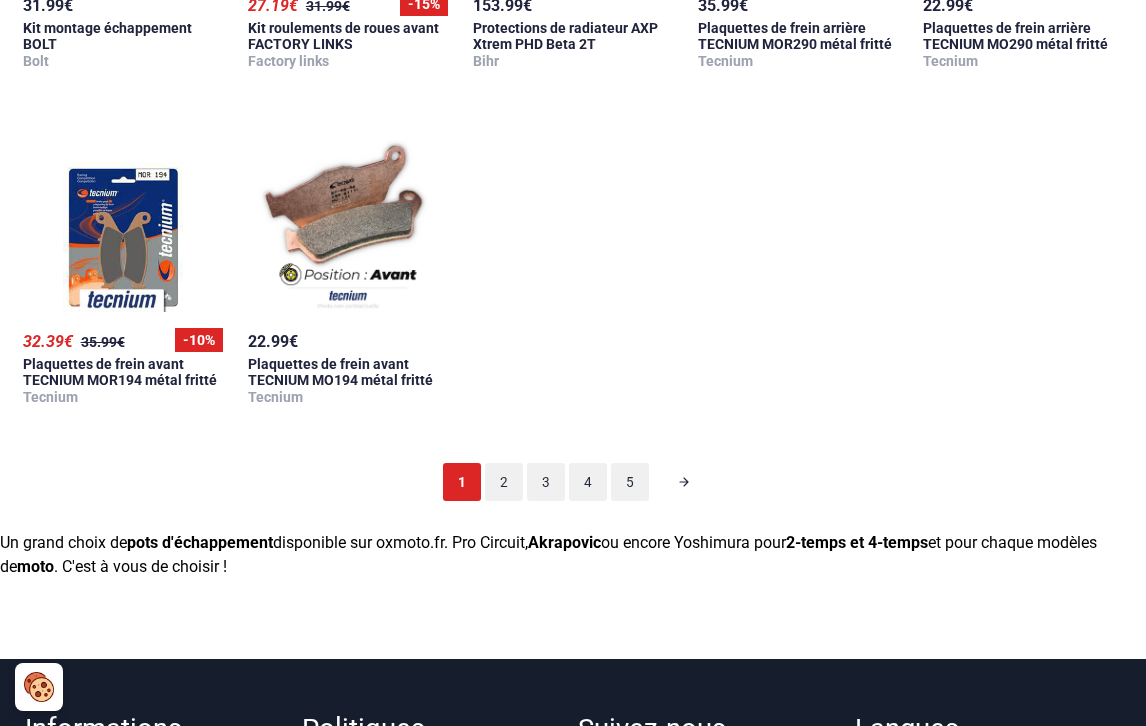 click on "2" at bounding box center [504, 482] 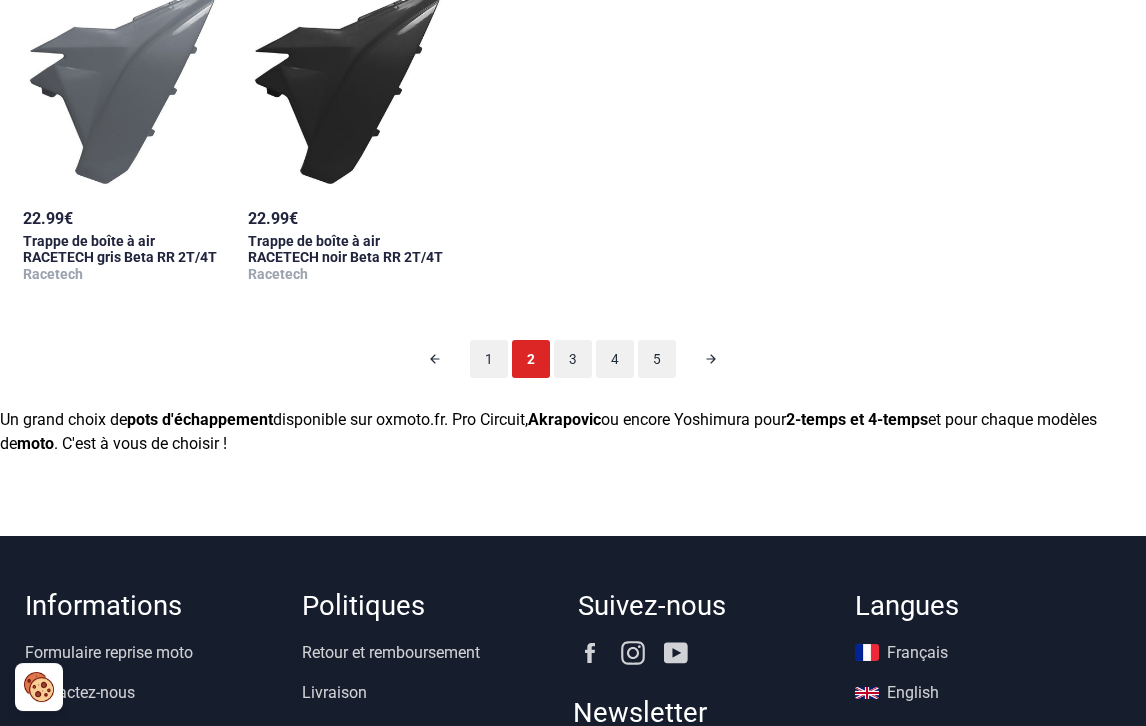scroll, scrollTop: 2299, scrollLeft: 0, axis: vertical 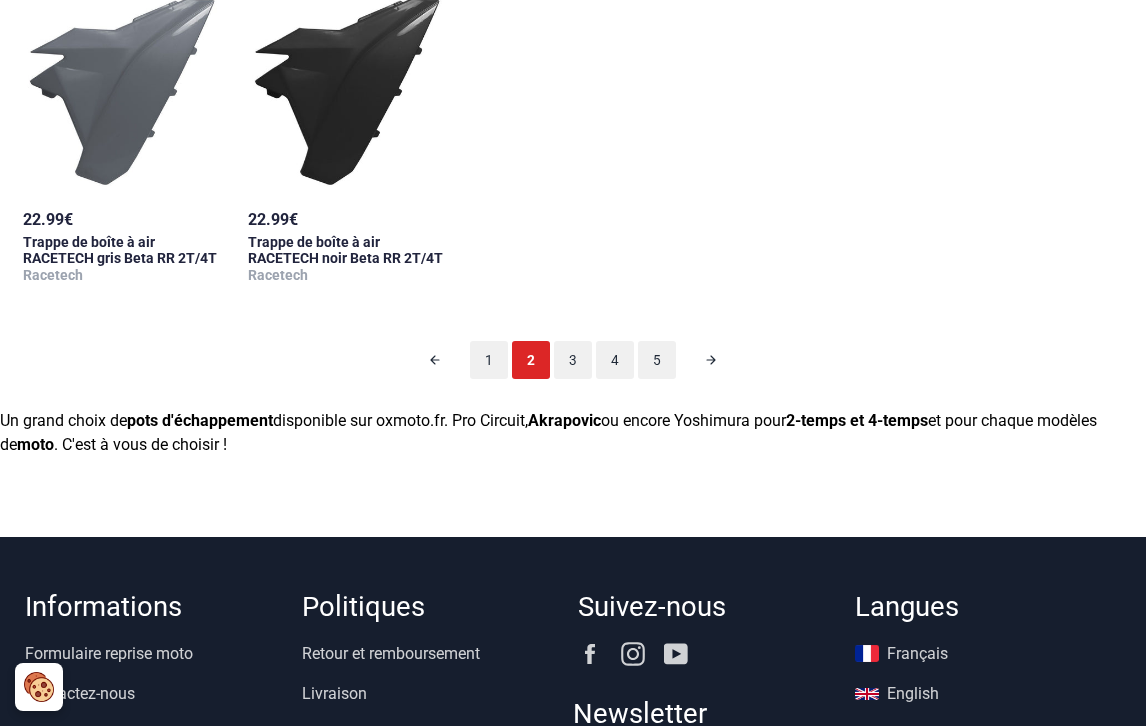 click on "3" at bounding box center [573, 360] 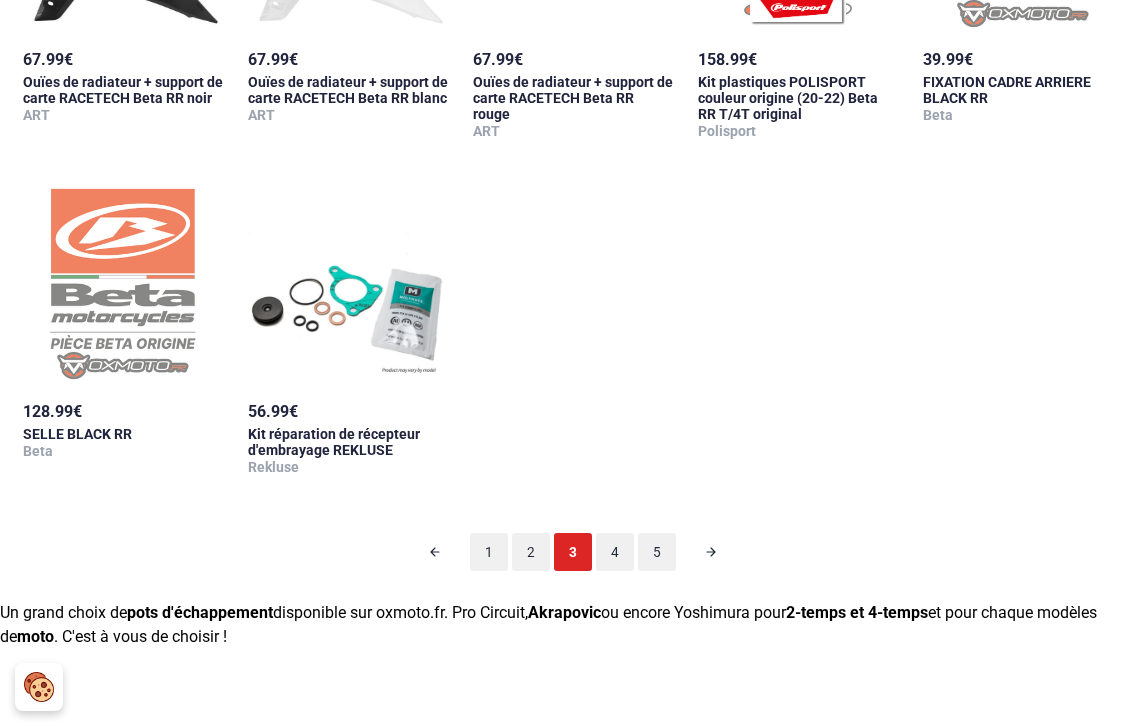 scroll, scrollTop: 2148, scrollLeft: 0, axis: vertical 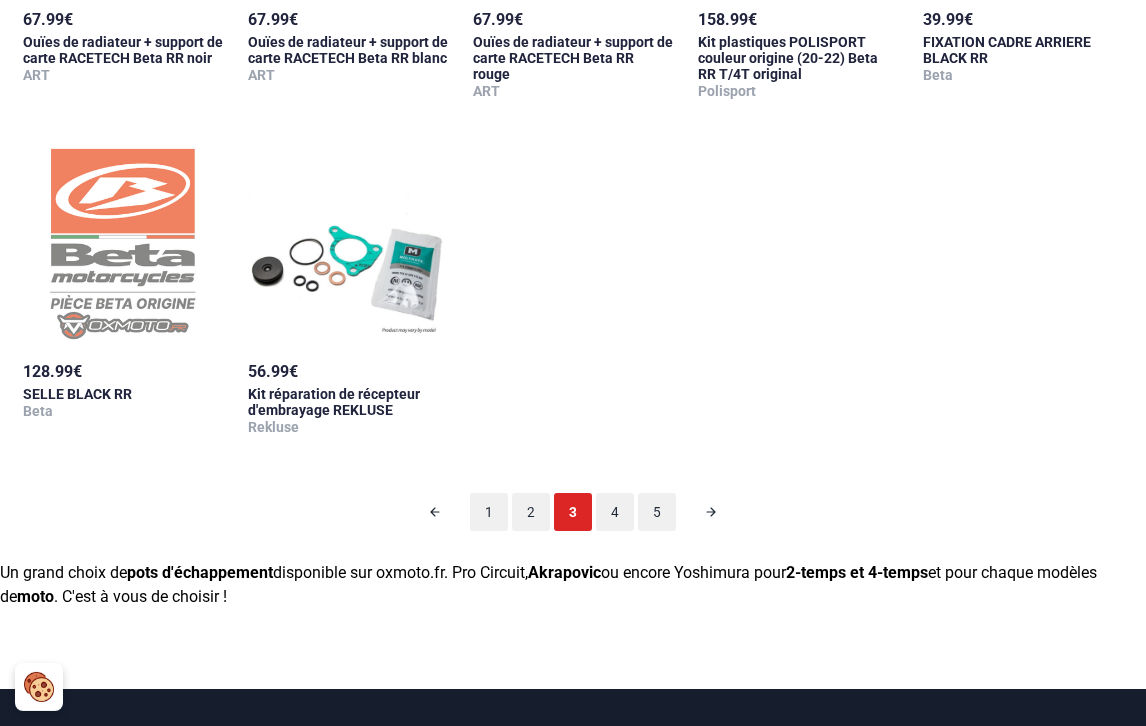 click on "4" at bounding box center (615, 512) 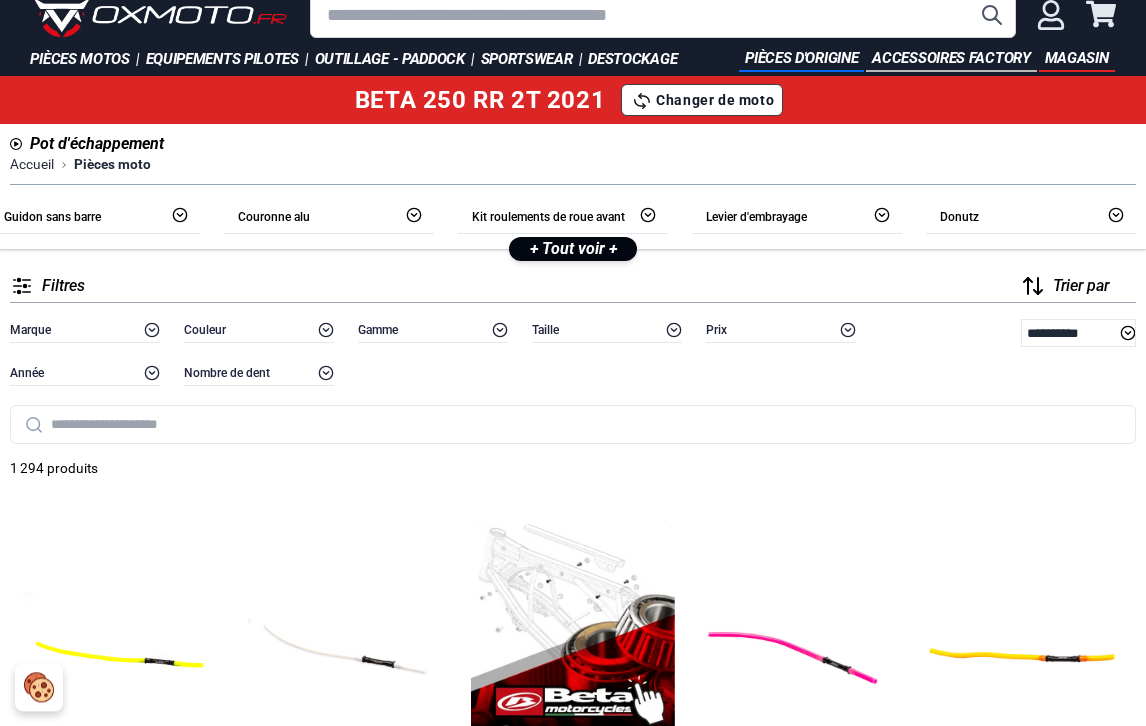 scroll, scrollTop: 0, scrollLeft: 0, axis: both 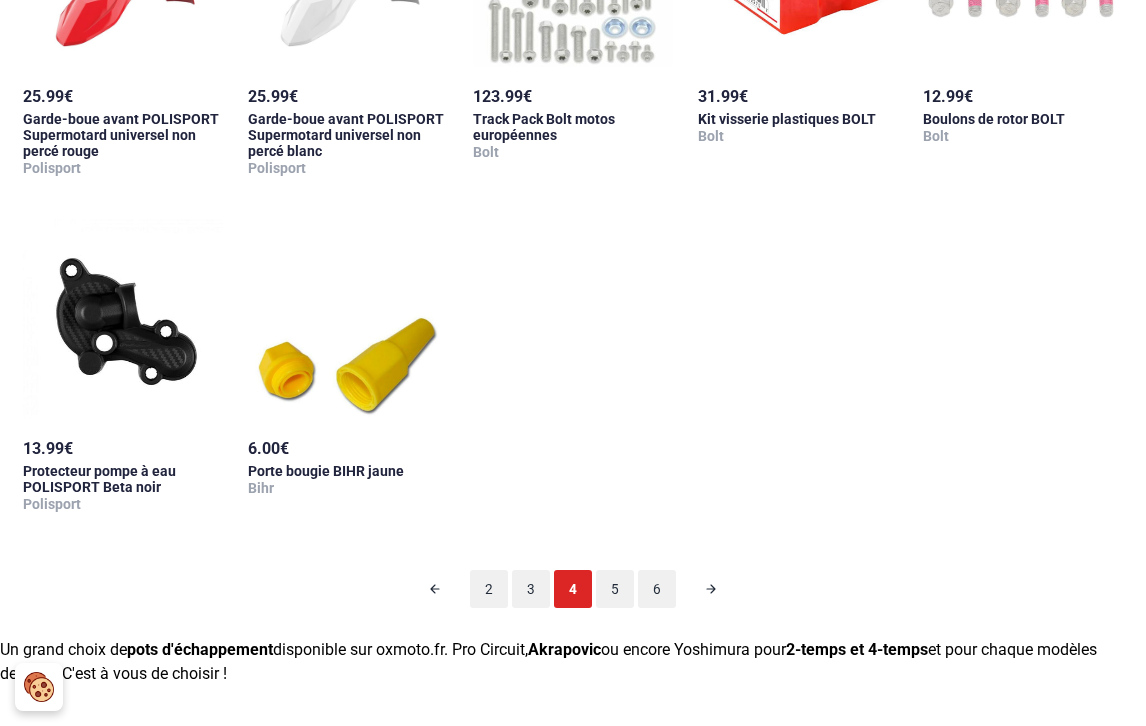 click on "5" at bounding box center (615, 589) 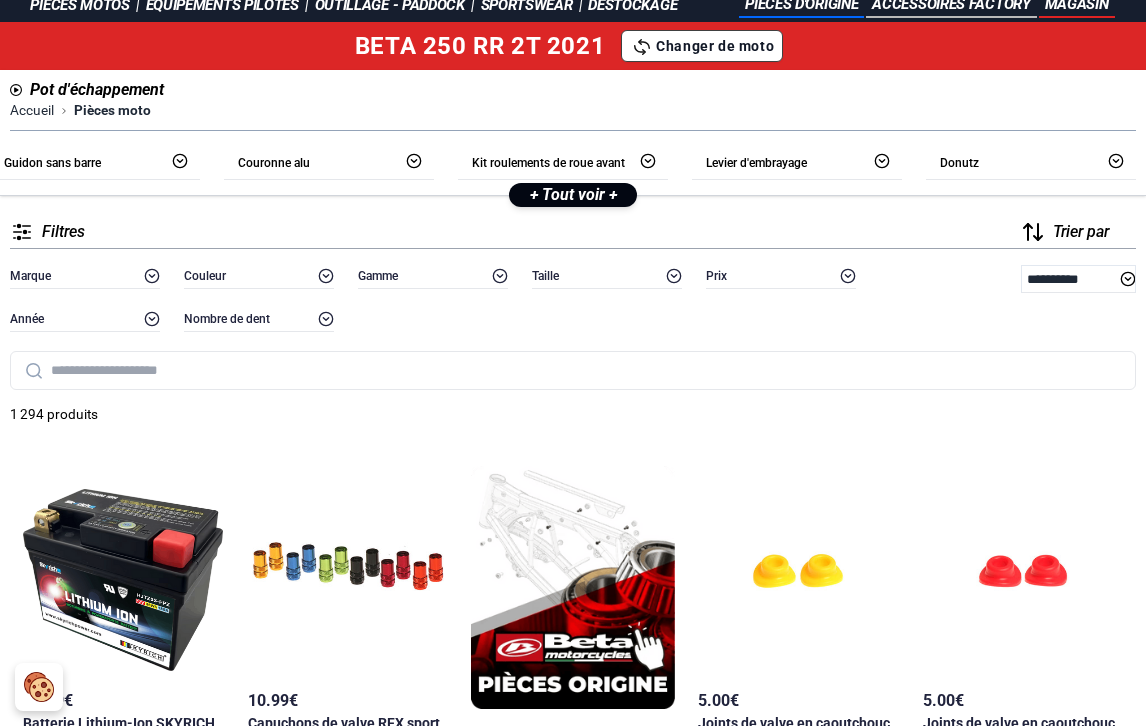 scroll, scrollTop: 0, scrollLeft: 0, axis: both 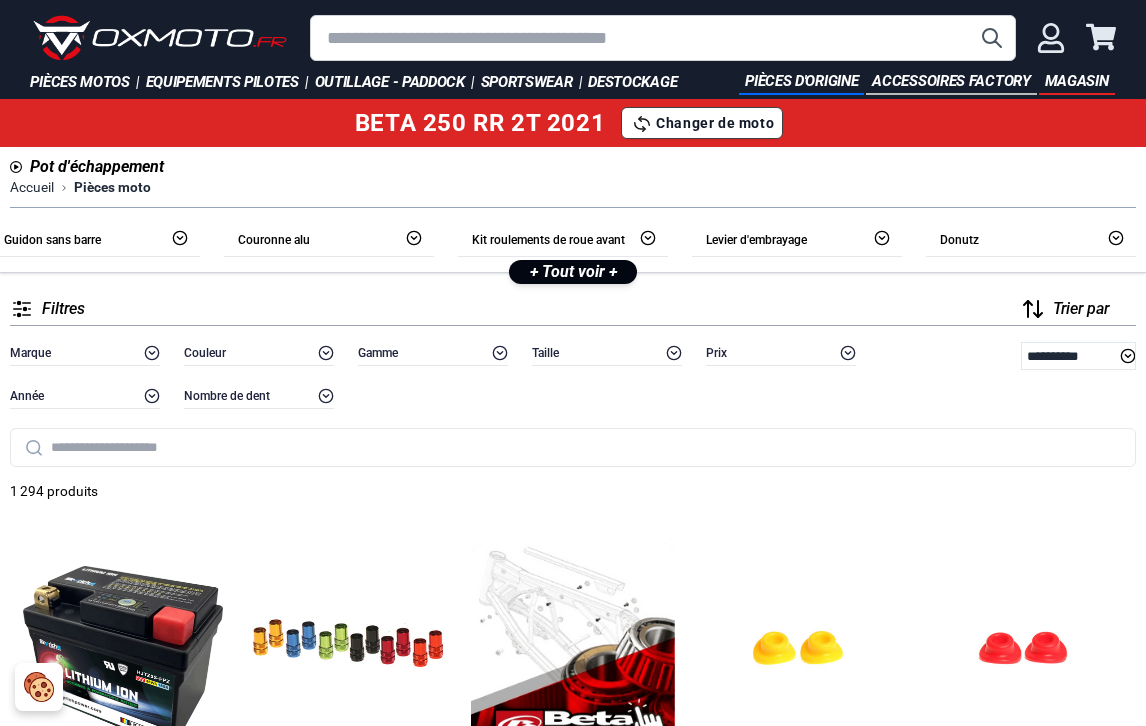 click on "+ Tout voir +" at bounding box center [573, 271] 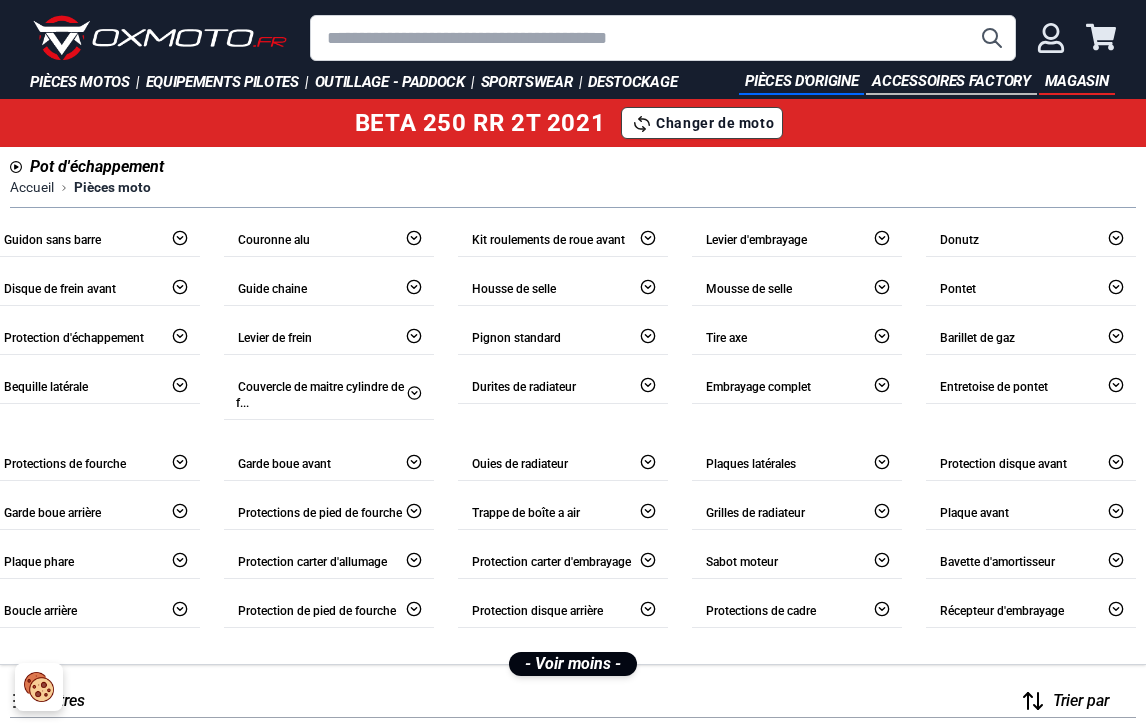 click on "BETA   250 RR 2T   2021" at bounding box center (480, 123) 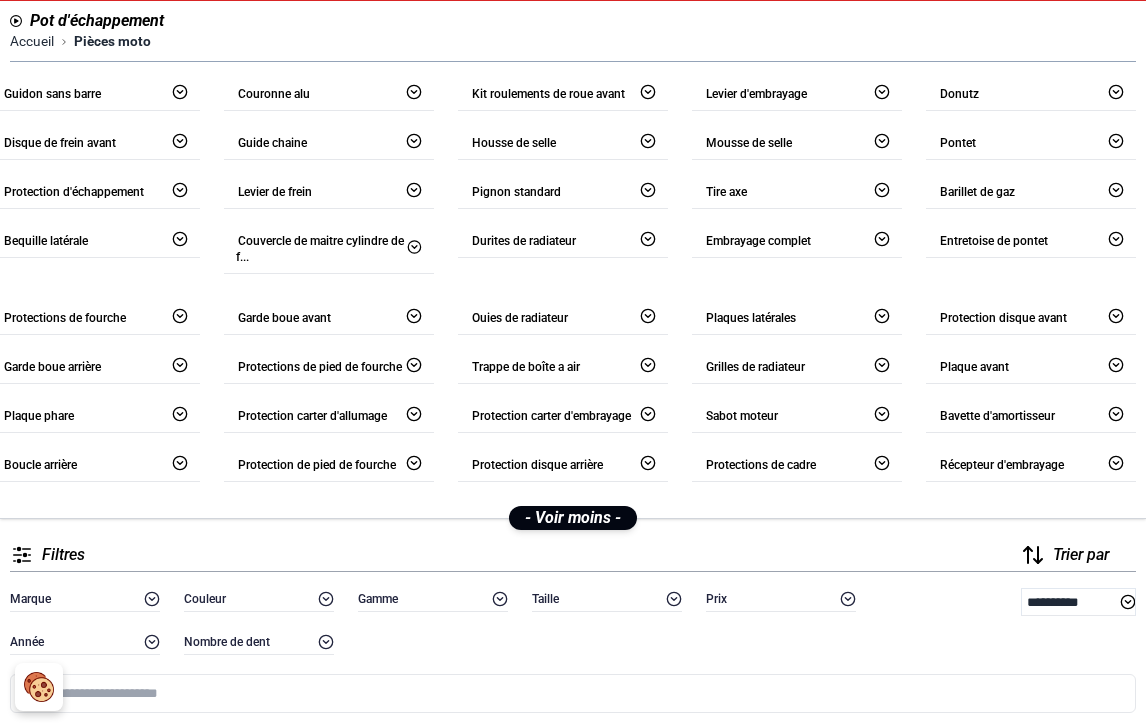 scroll, scrollTop: 0, scrollLeft: 0, axis: both 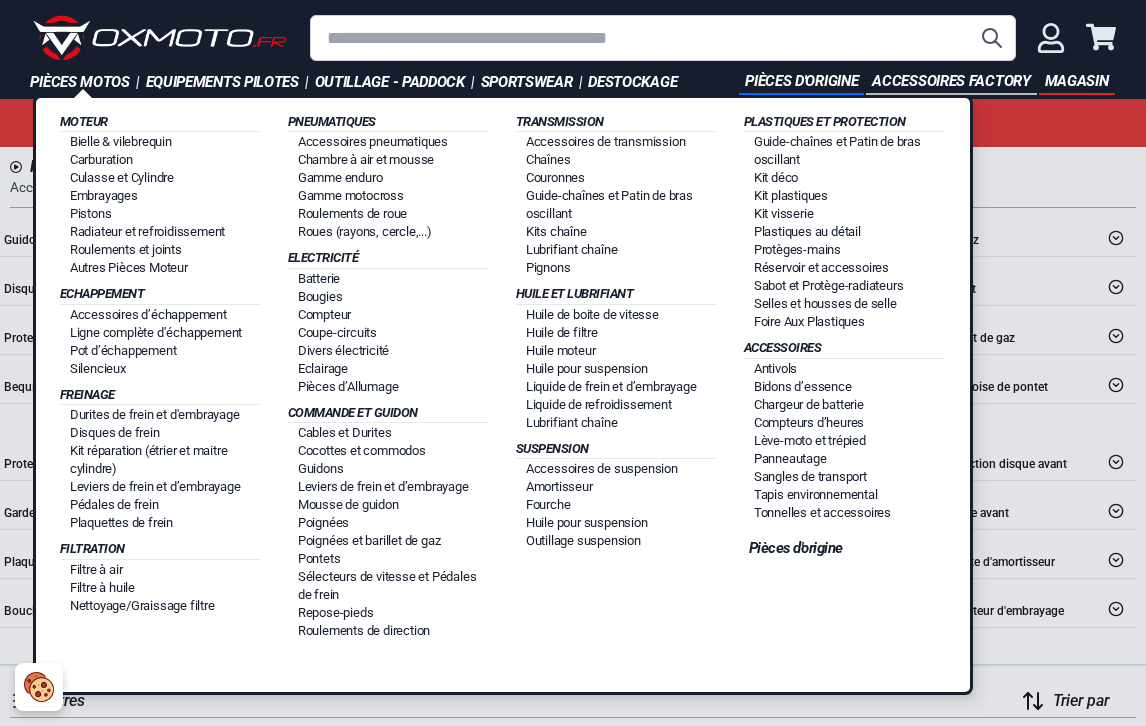 click on "Roulements et joints" at bounding box center [126, 249] 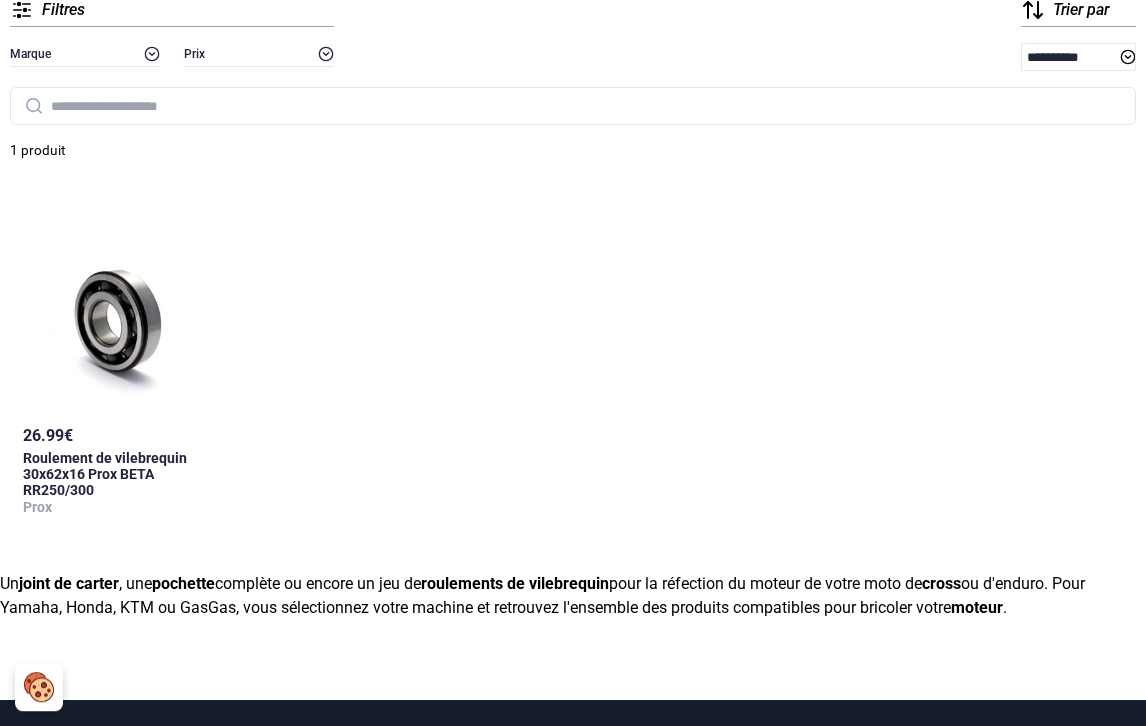 scroll, scrollTop: 0, scrollLeft: 0, axis: both 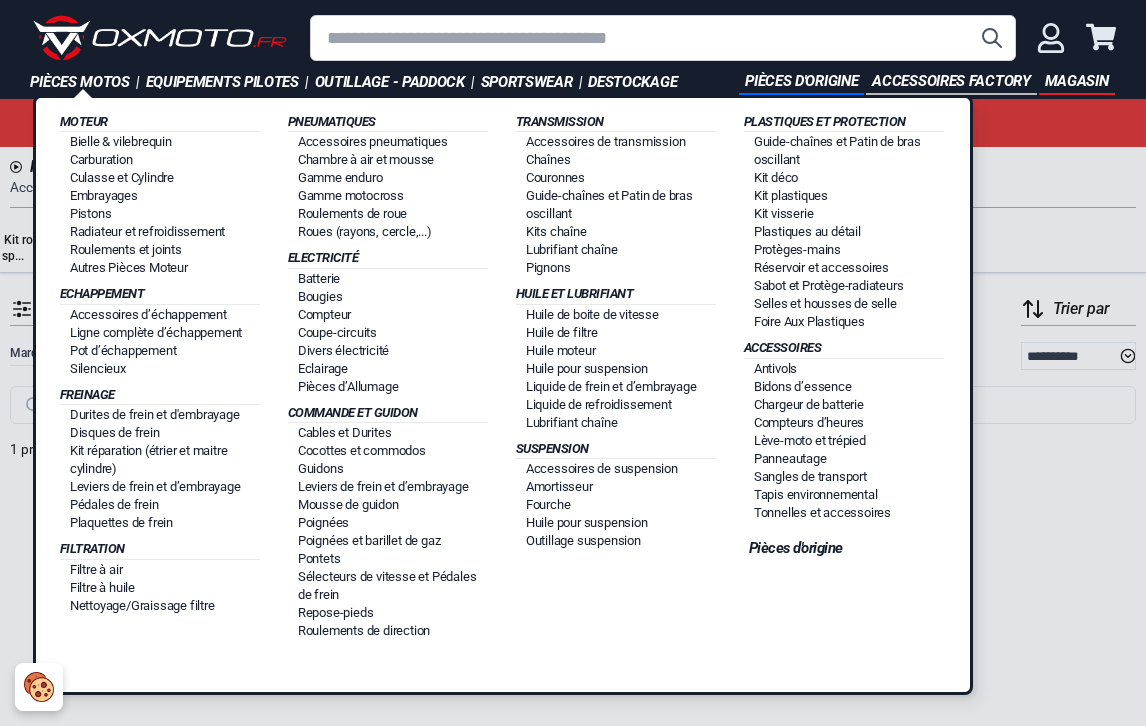 click on "Amortisseur" at bounding box center [559, 486] 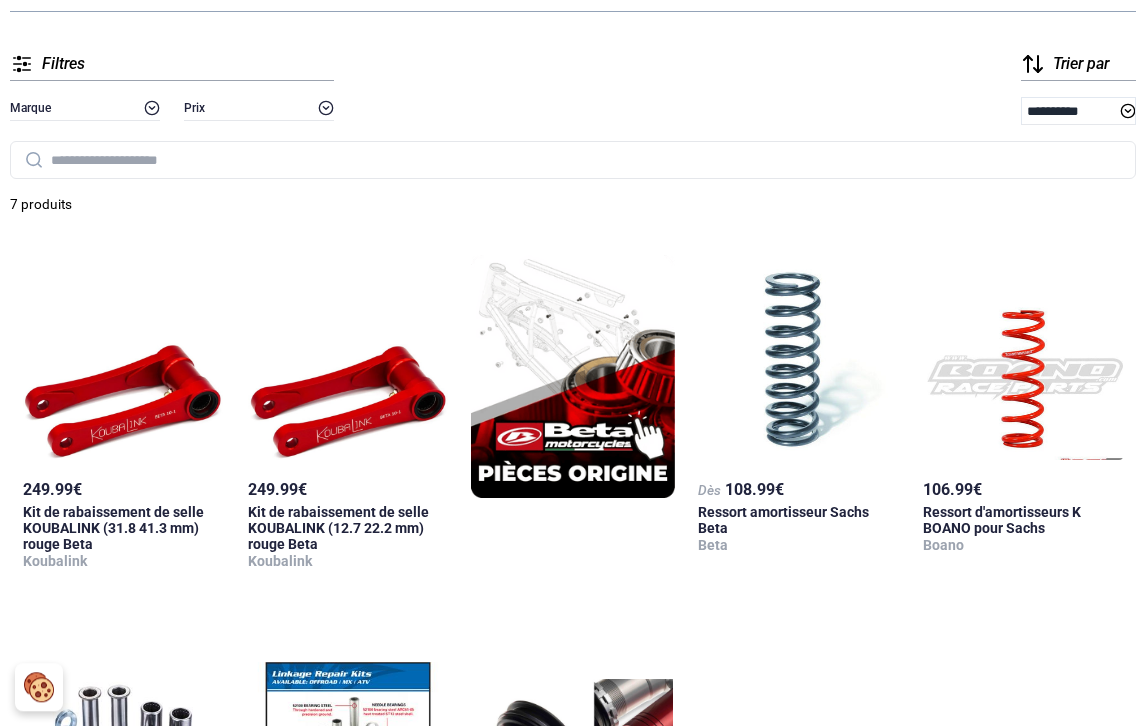 scroll, scrollTop: 192, scrollLeft: 0, axis: vertical 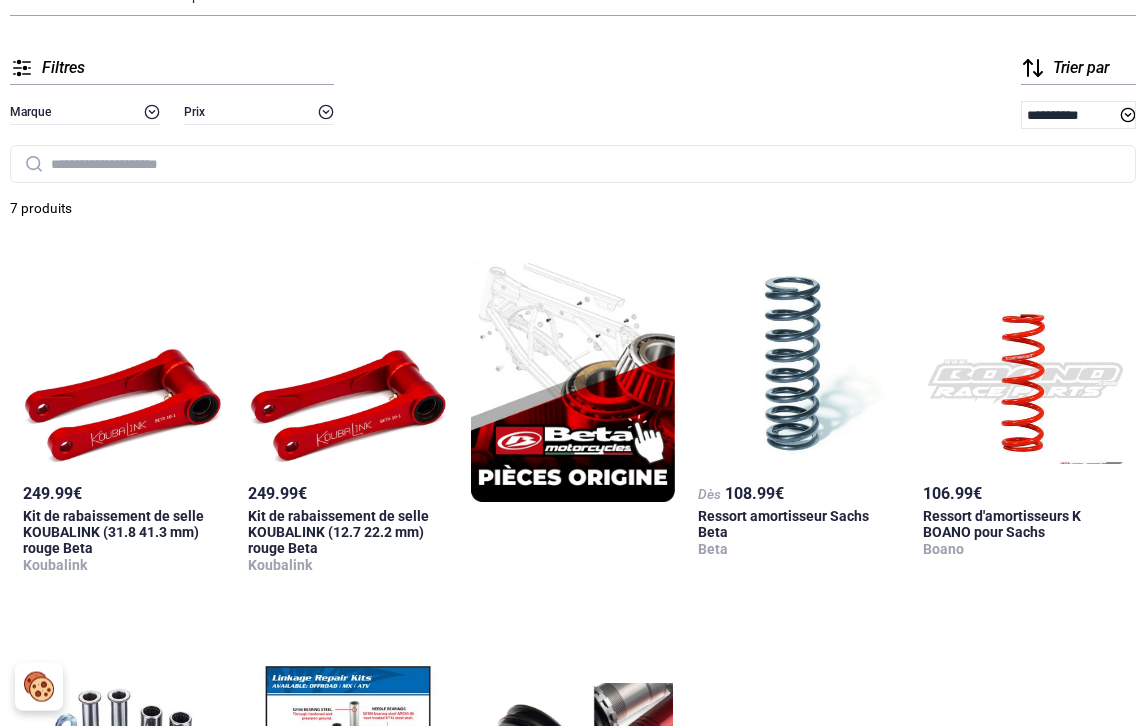 click on "Ressort d'amortisseurs K BOANO pour Sachs" at bounding box center [1002, 524] 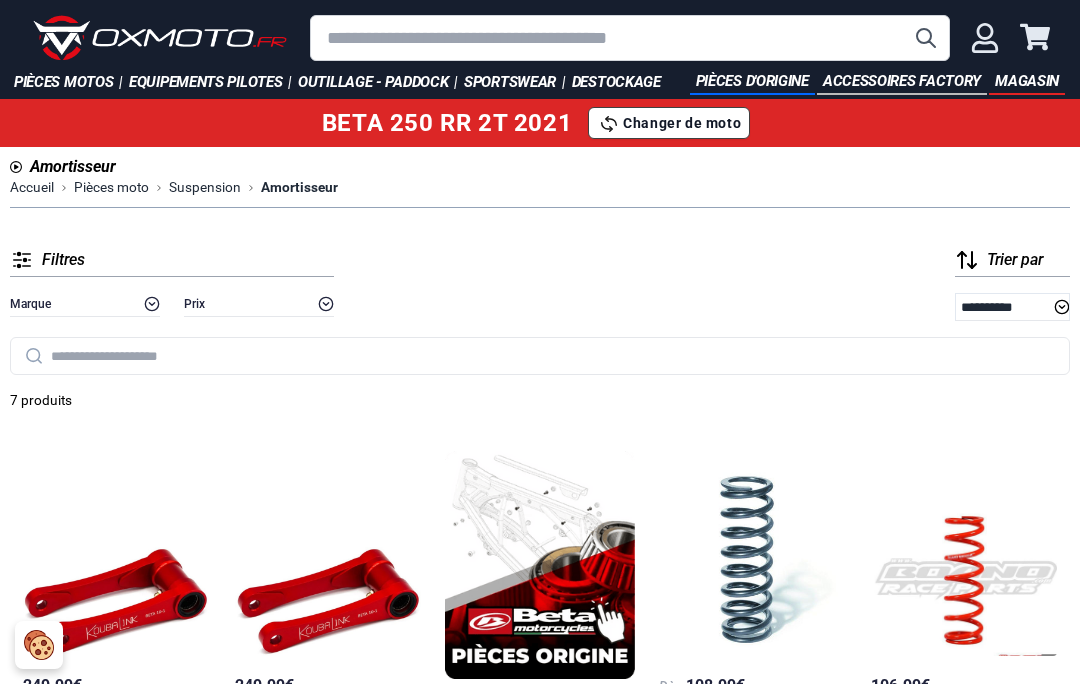 scroll, scrollTop: 214, scrollLeft: 33, axis: both 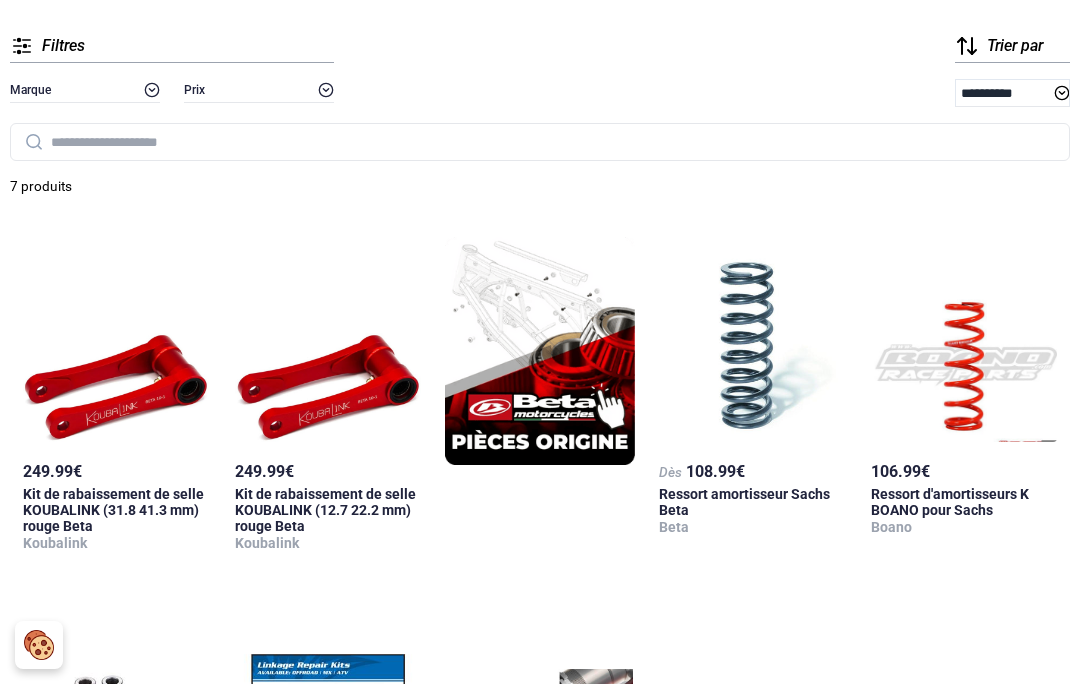 click at bounding box center [752, 342] 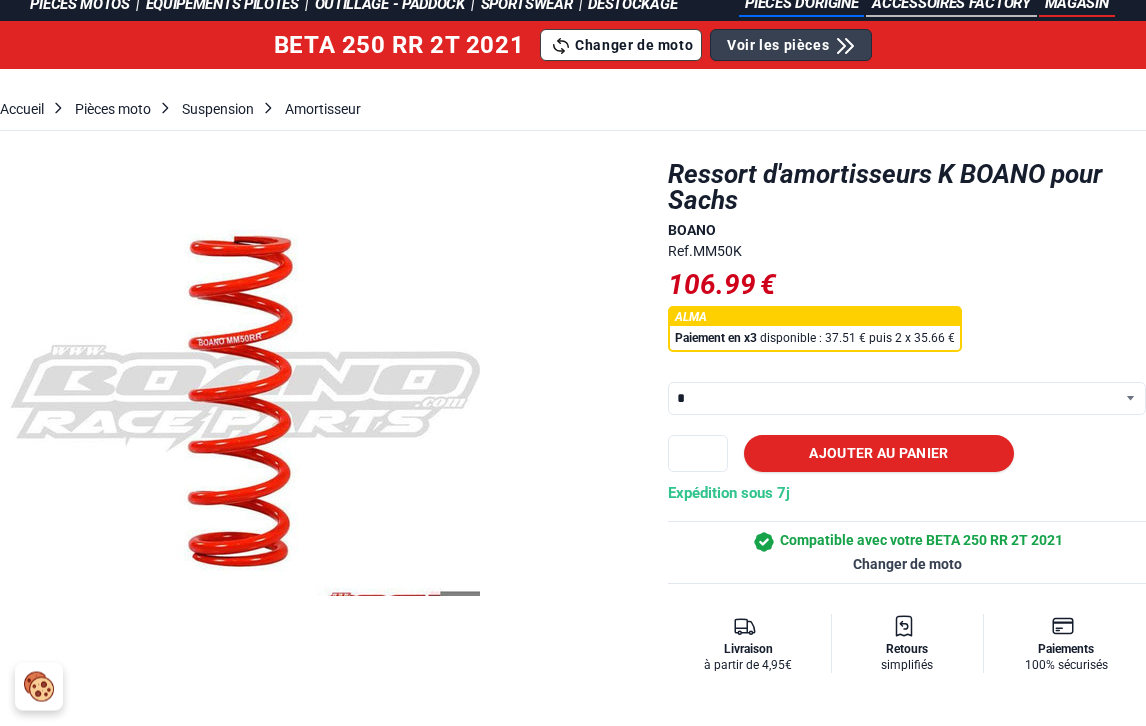 scroll, scrollTop: 63, scrollLeft: 0, axis: vertical 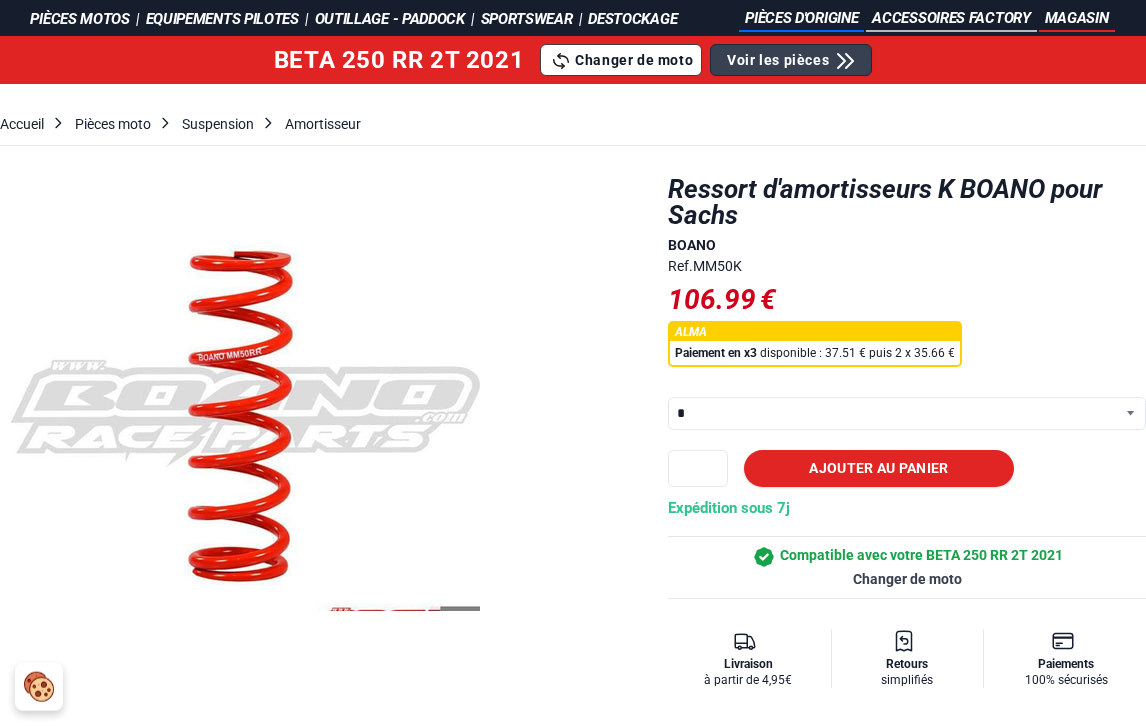 click on "*
***
***
*
***" at bounding box center (907, 413) 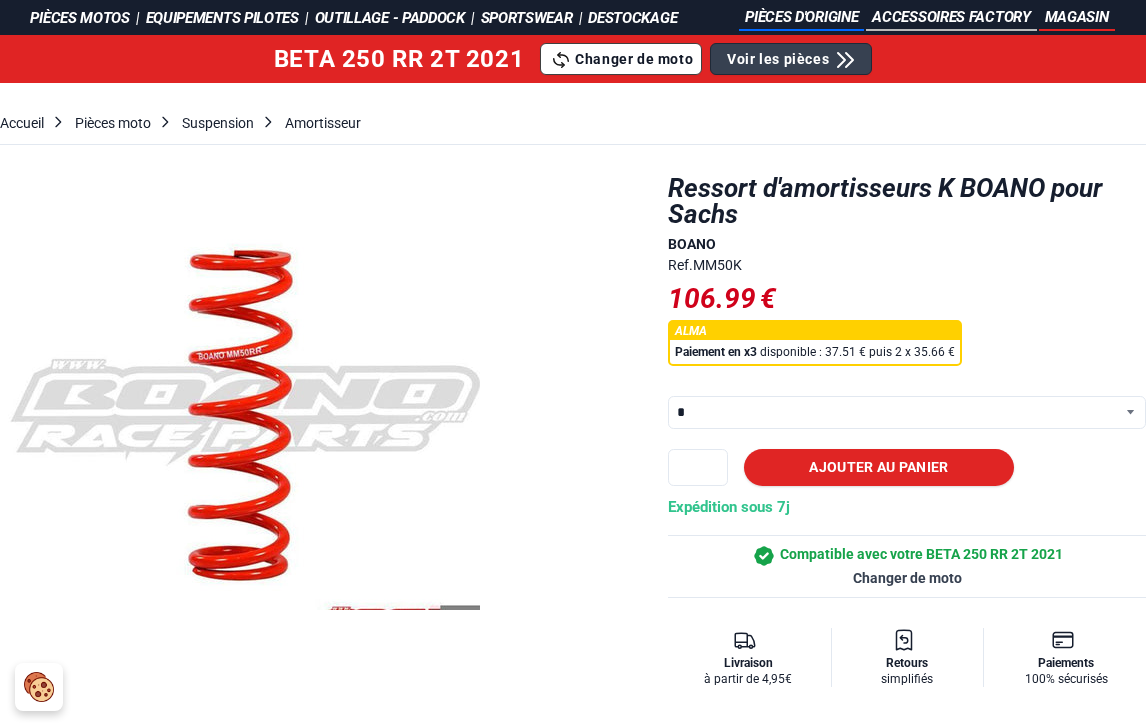 select on "**********" 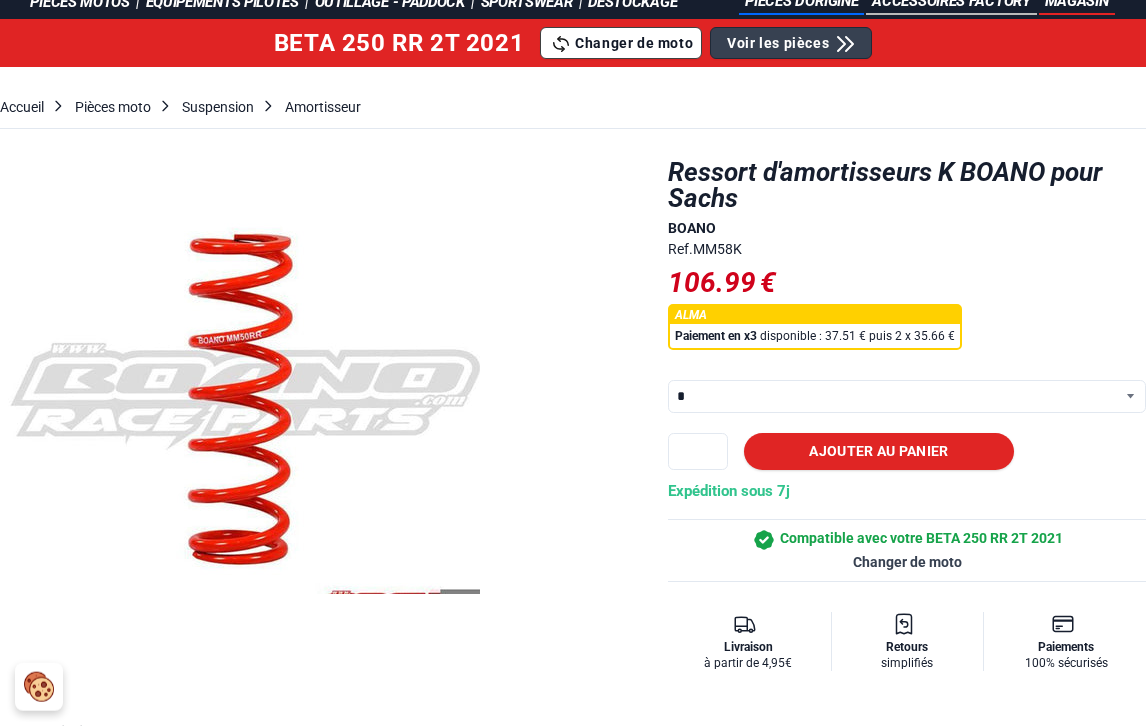 scroll, scrollTop: 0, scrollLeft: 0, axis: both 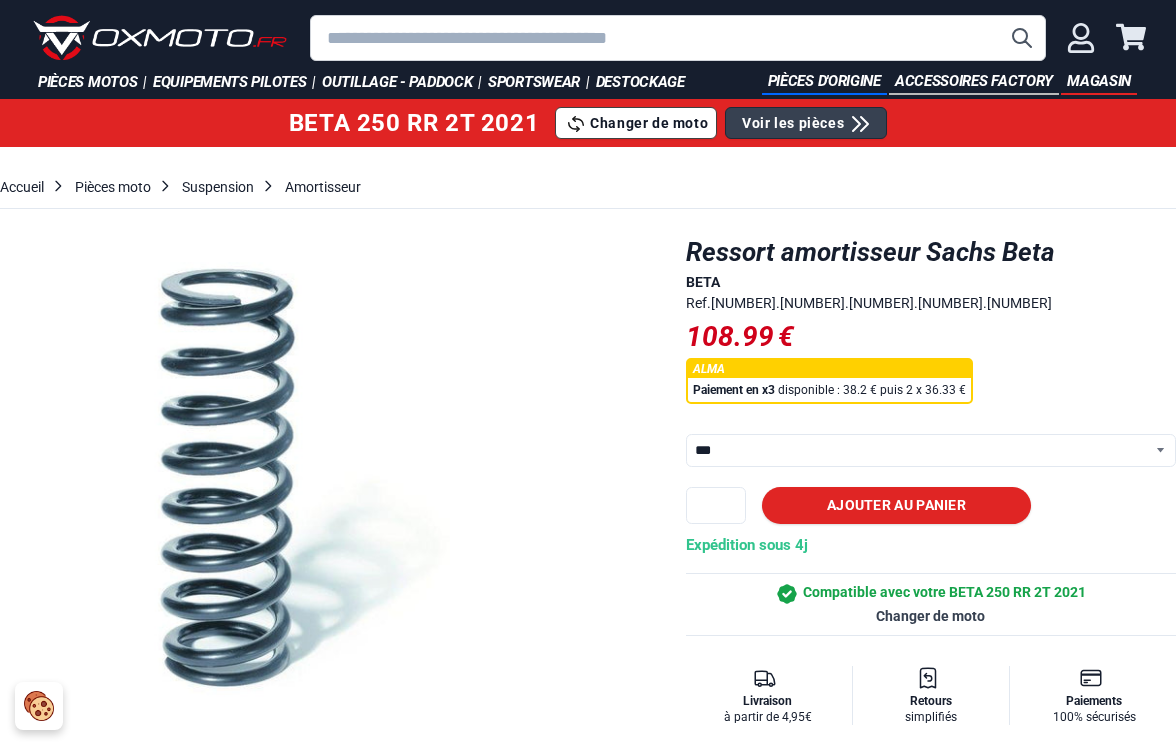 click on "***
***
***
***
***
***" at bounding box center (931, 450) 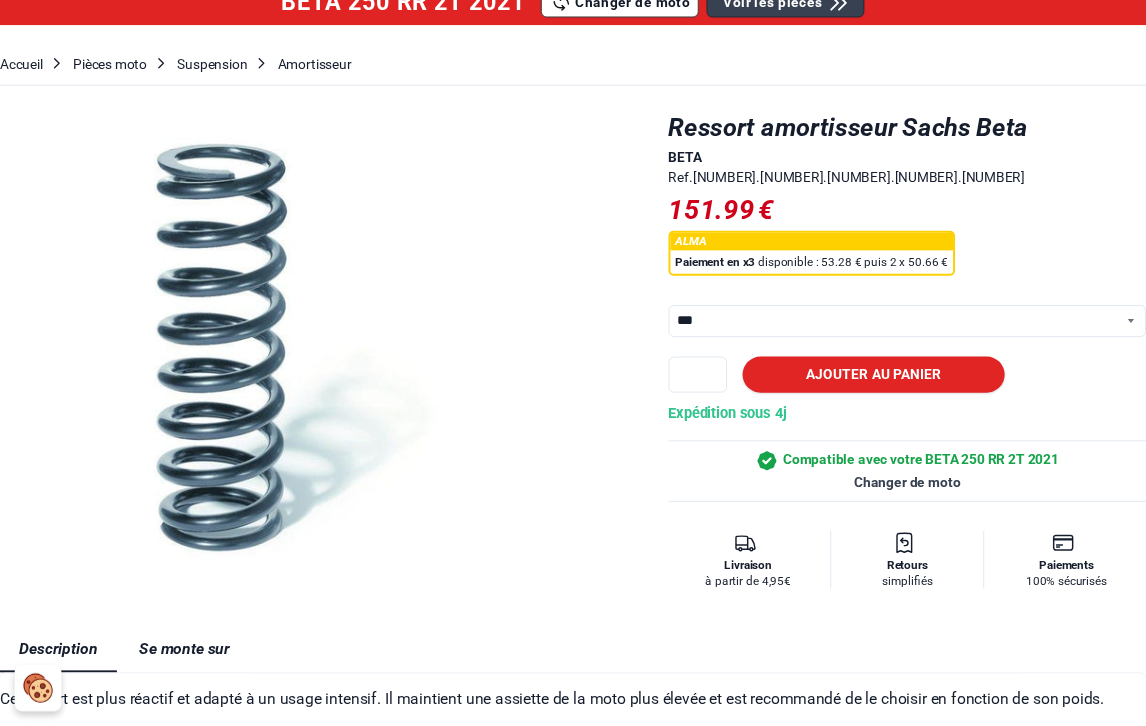 scroll, scrollTop: 0, scrollLeft: 0, axis: both 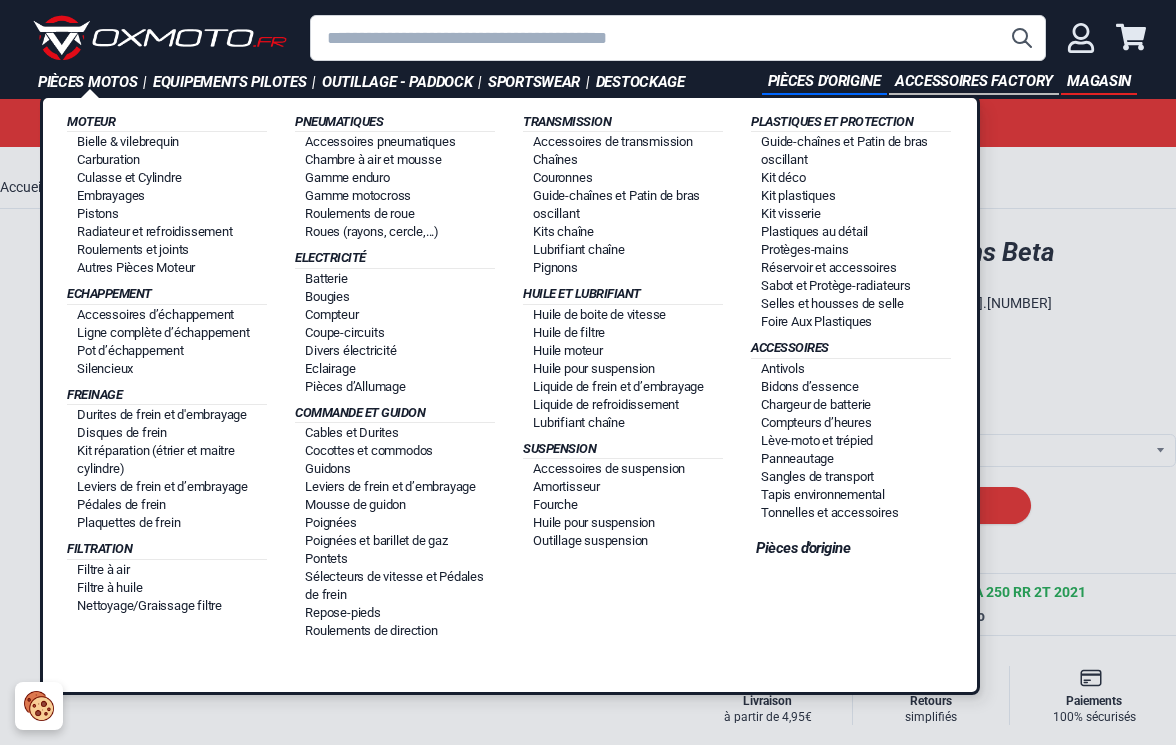 click on "Bougies" at bounding box center [327, 296] 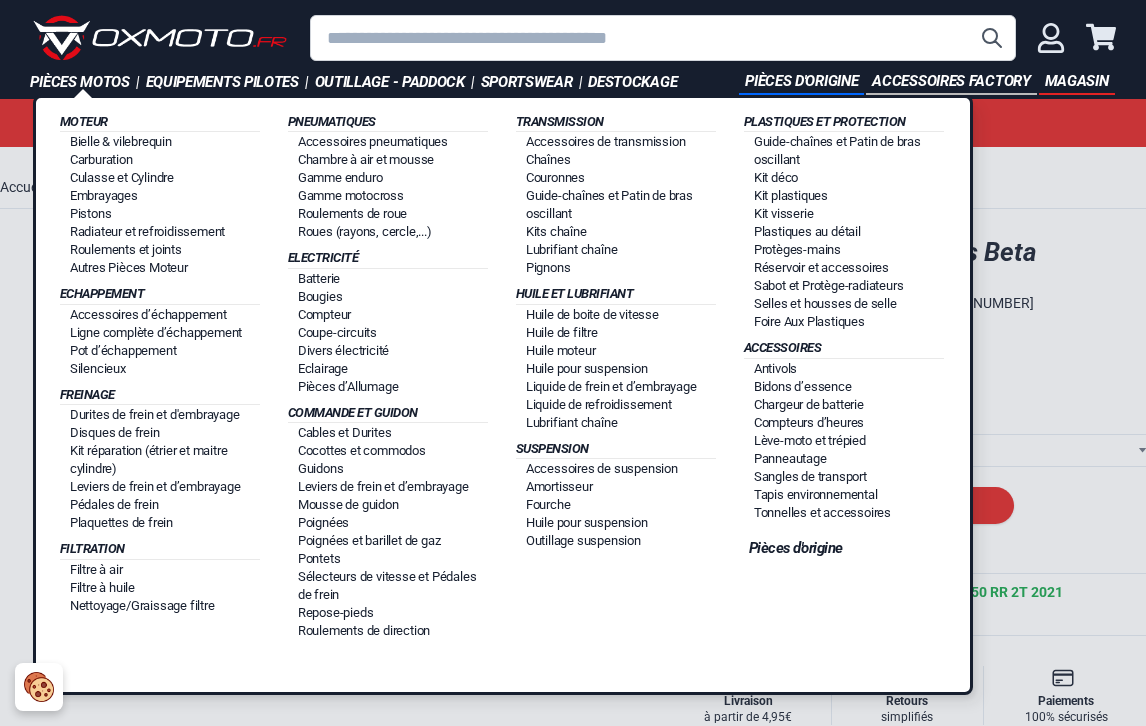 scroll, scrollTop: 11, scrollLeft: 0, axis: vertical 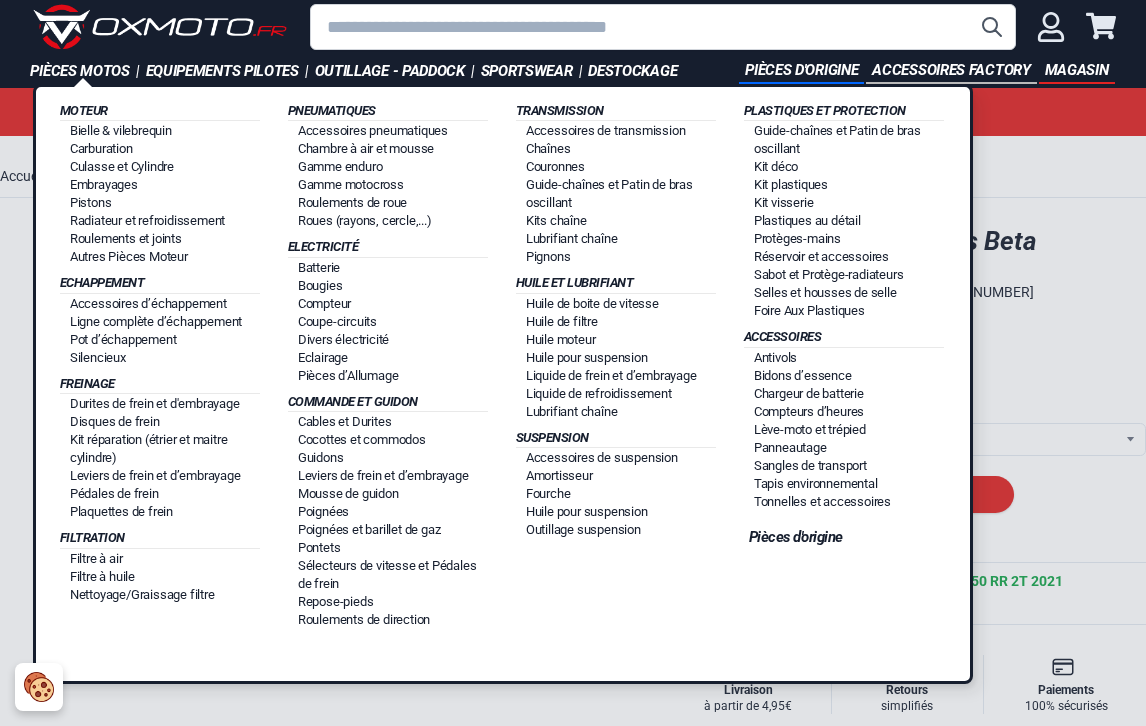click on "Chambre à air et mousse" at bounding box center [366, 148] 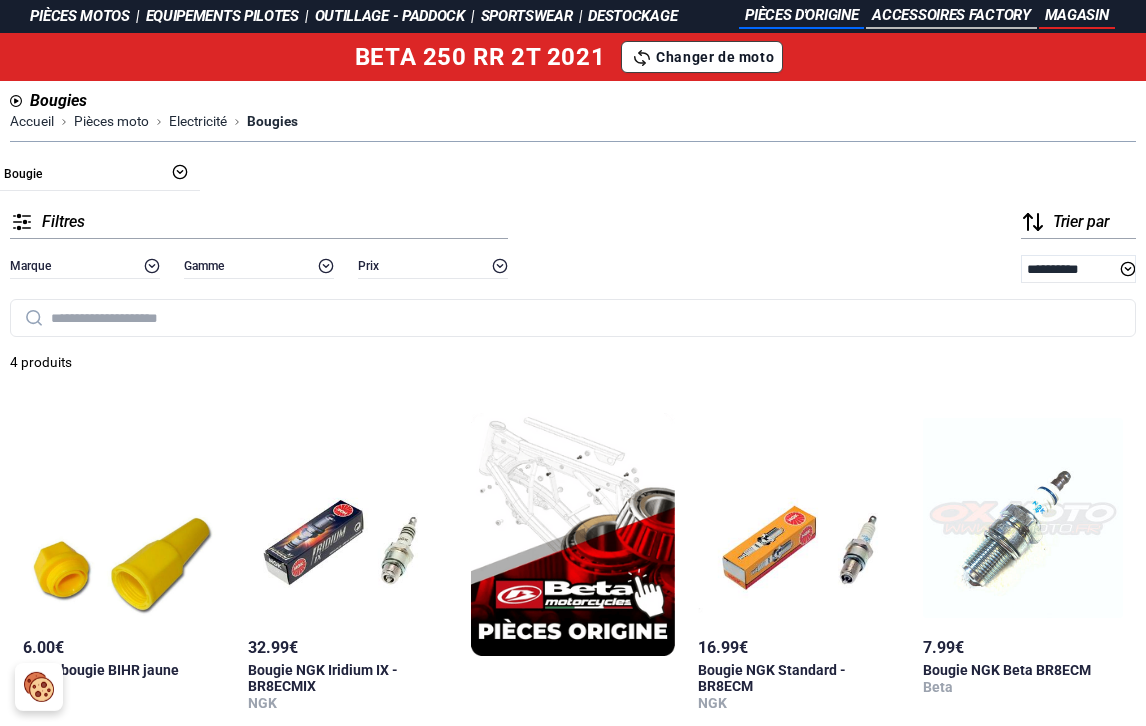scroll, scrollTop: 0, scrollLeft: 0, axis: both 